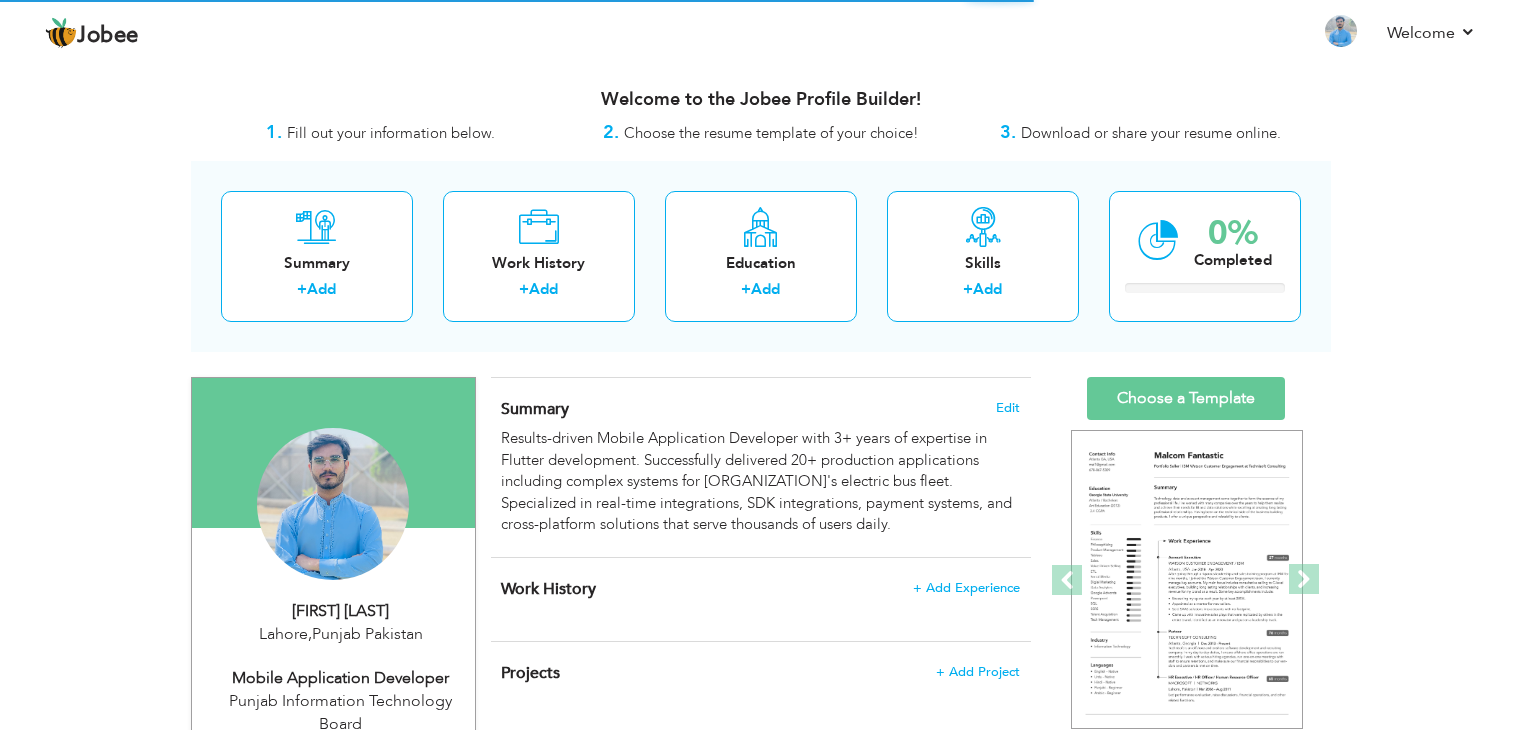 scroll, scrollTop: 0, scrollLeft: 0, axis: both 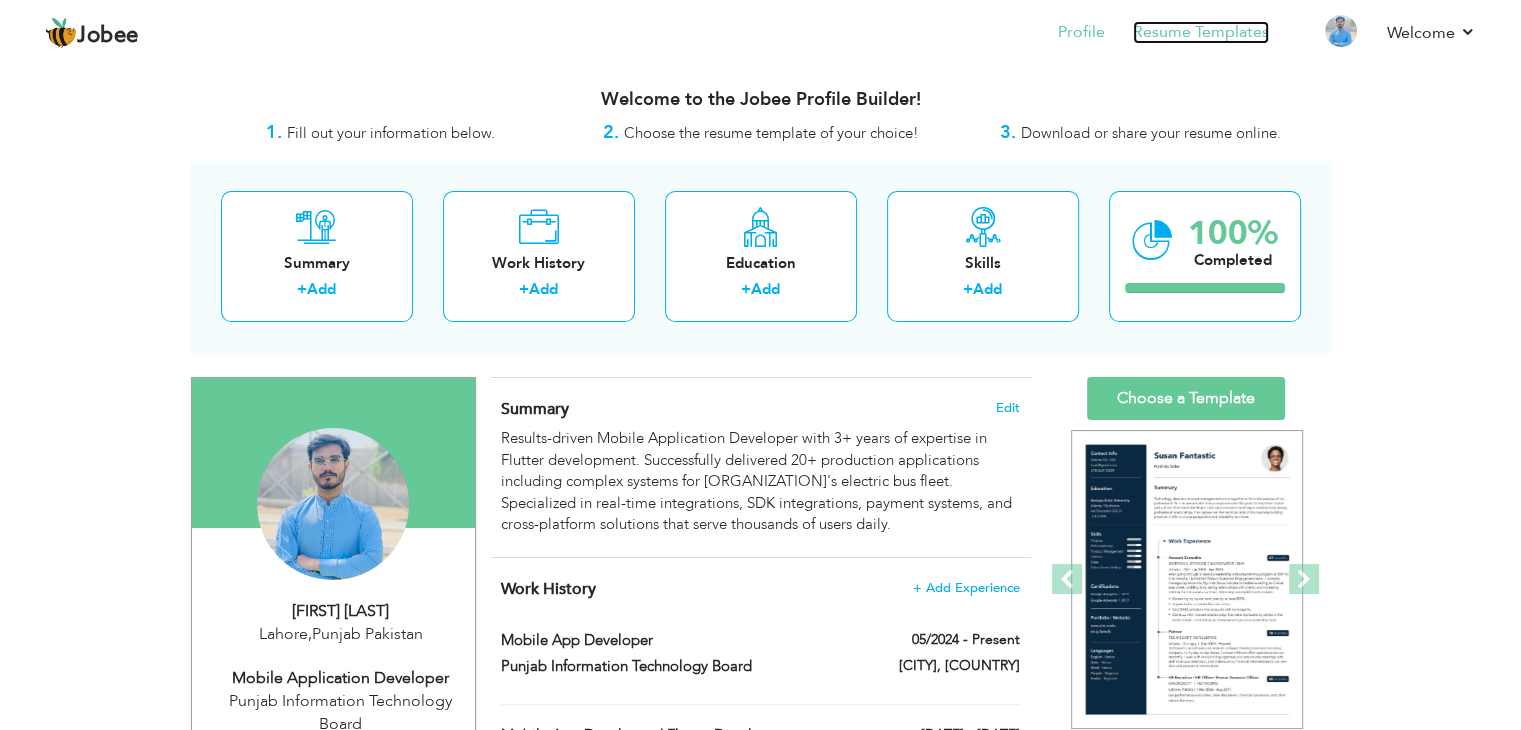 click on "Resume Templates" at bounding box center [1201, 32] 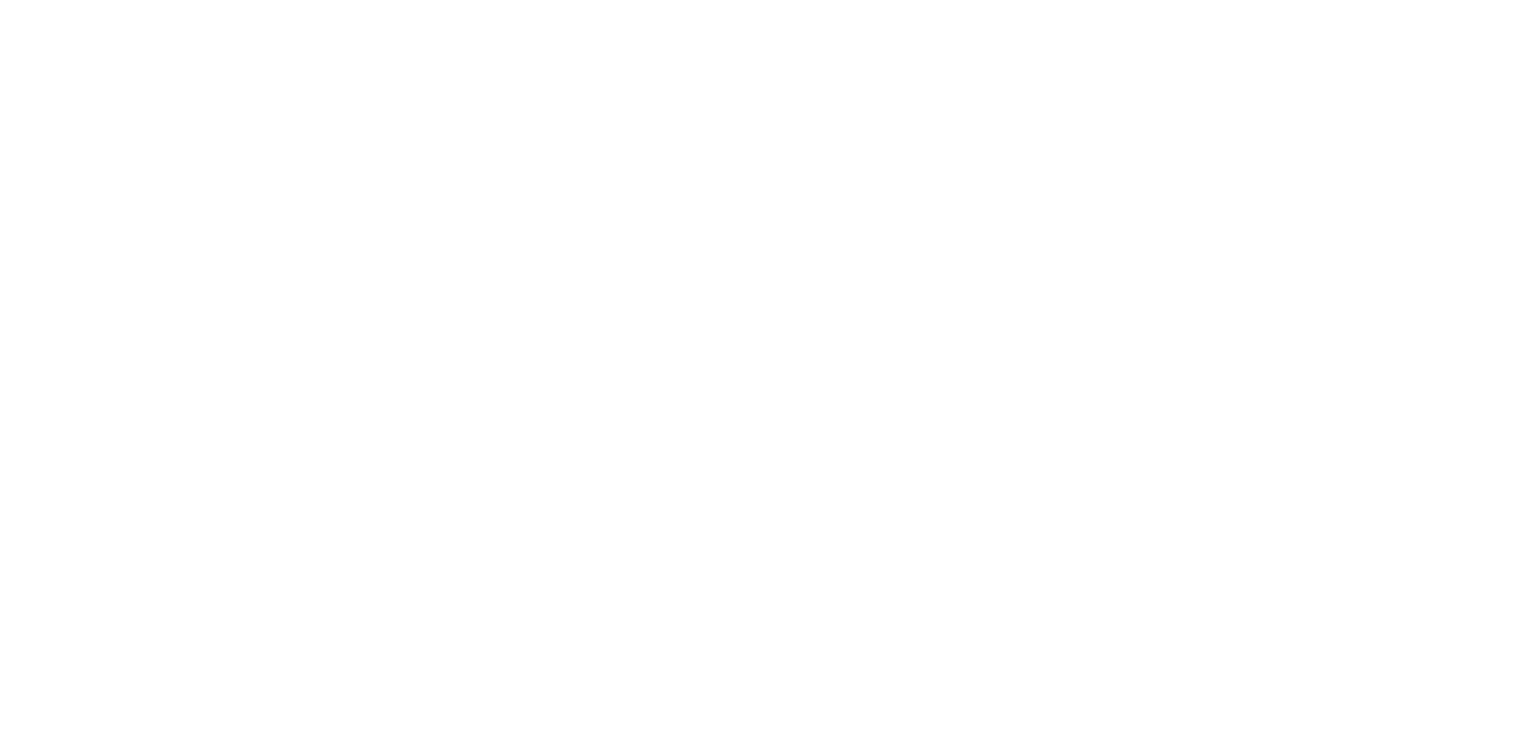 scroll, scrollTop: 0, scrollLeft: 0, axis: both 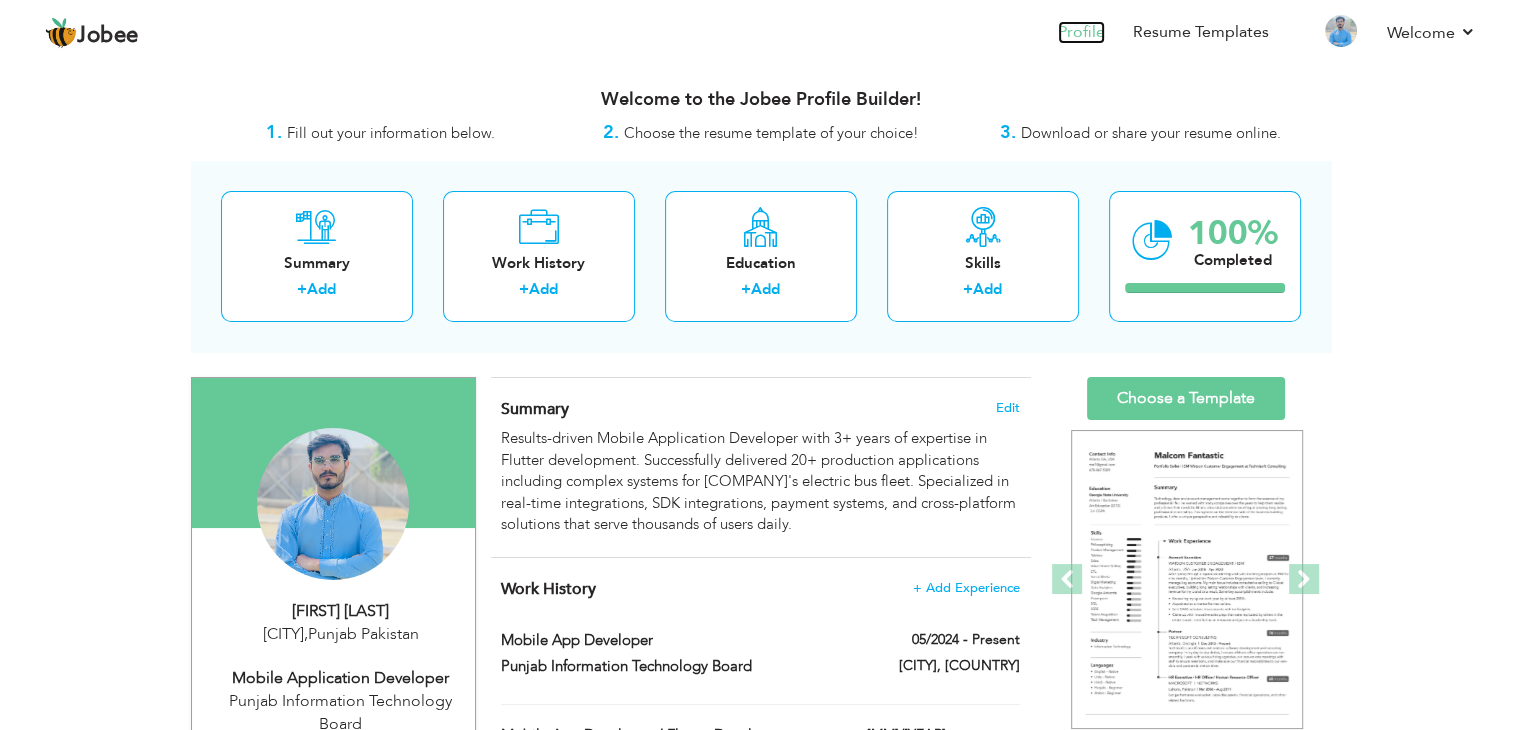 click on "Profile" at bounding box center (1081, 32) 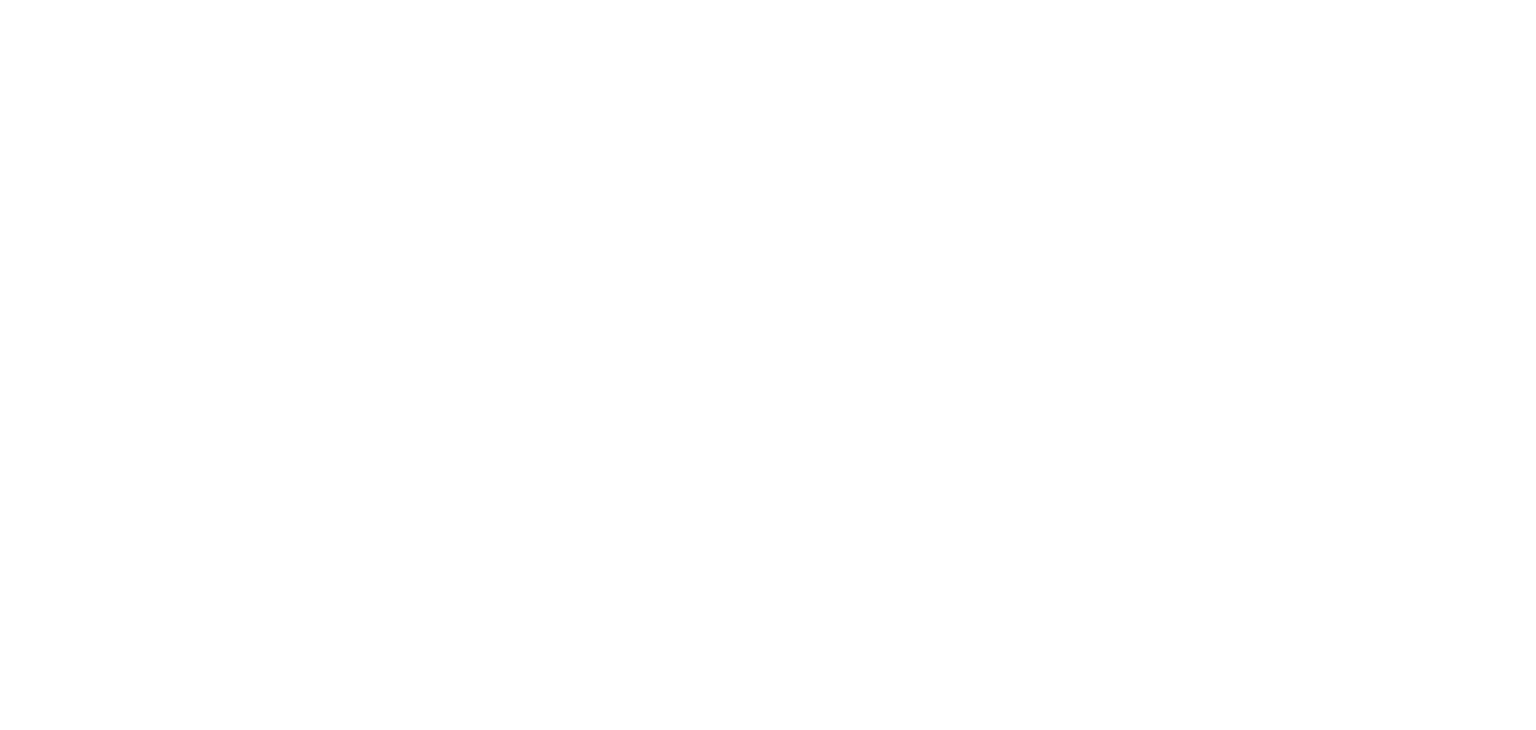 scroll, scrollTop: 0, scrollLeft: 0, axis: both 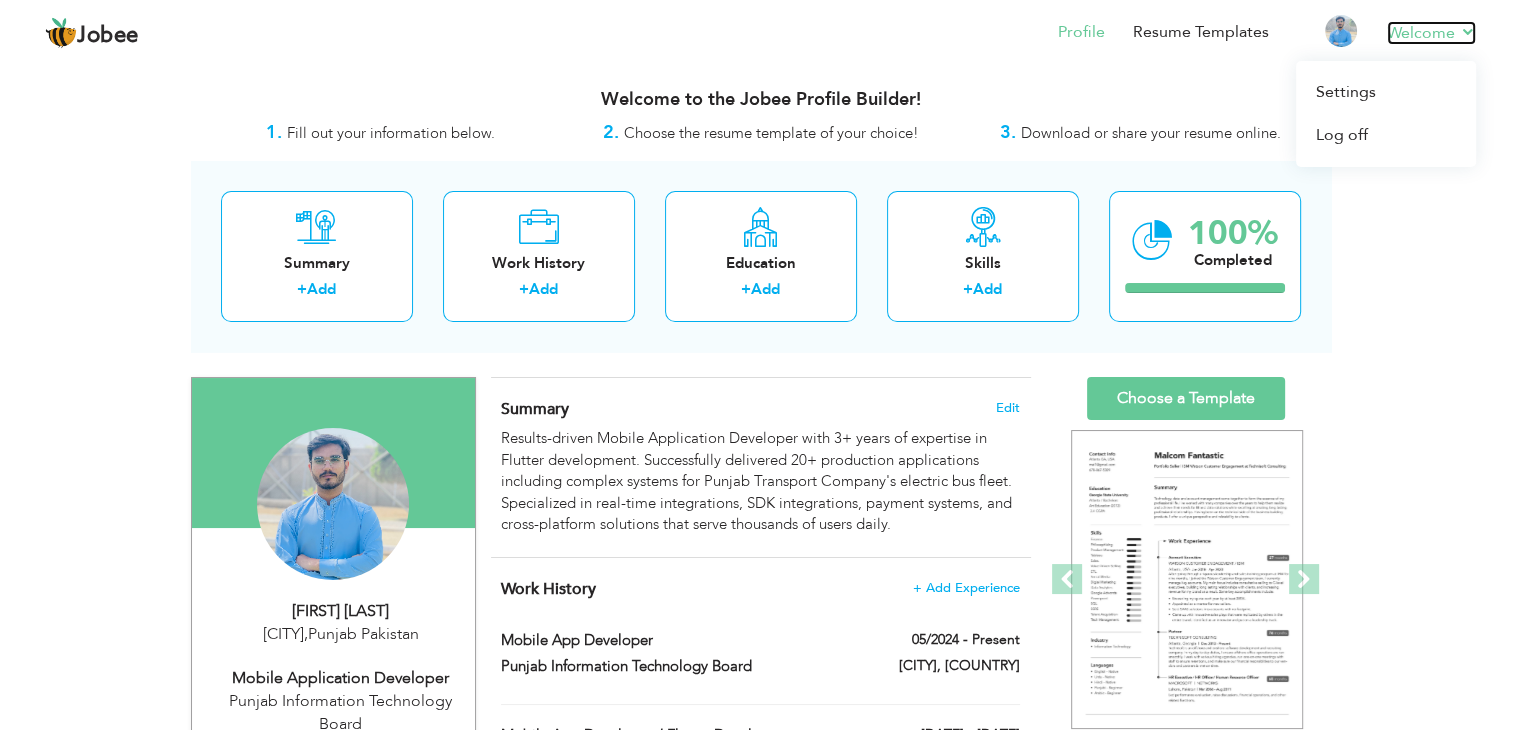 click on "Welcome" at bounding box center (1431, 33) 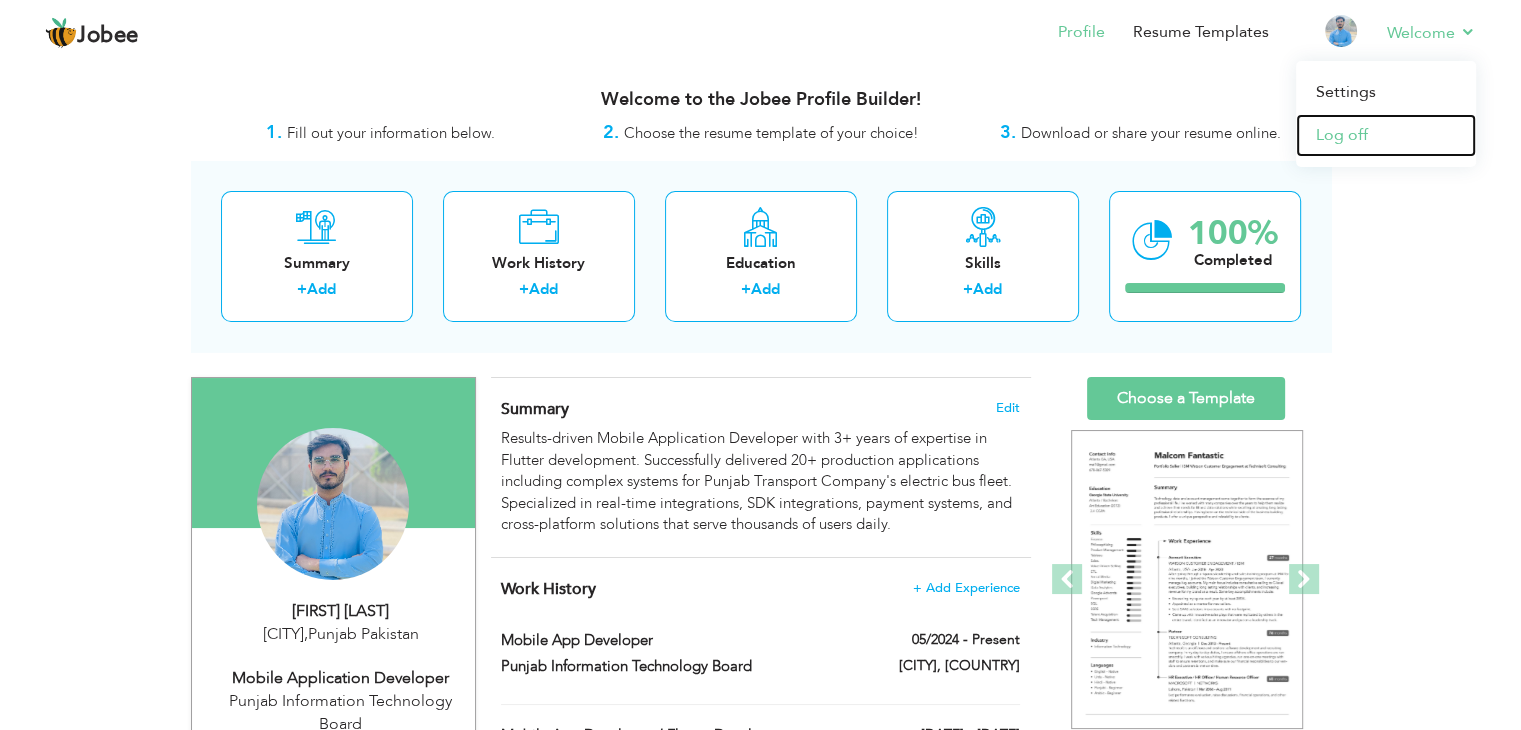 click on "Log off" at bounding box center [1386, 135] 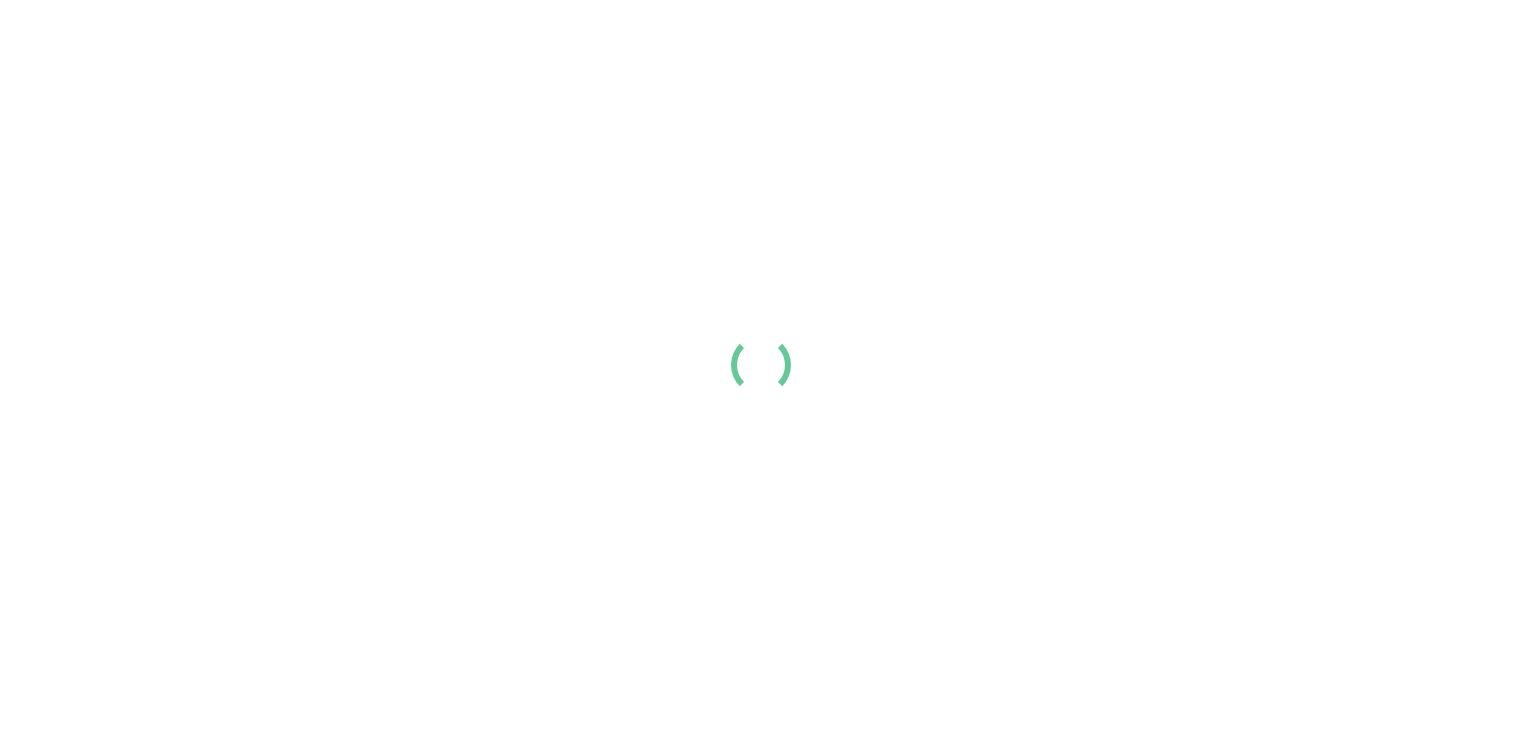 scroll, scrollTop: 0, scrollLeft: 0, axis: both 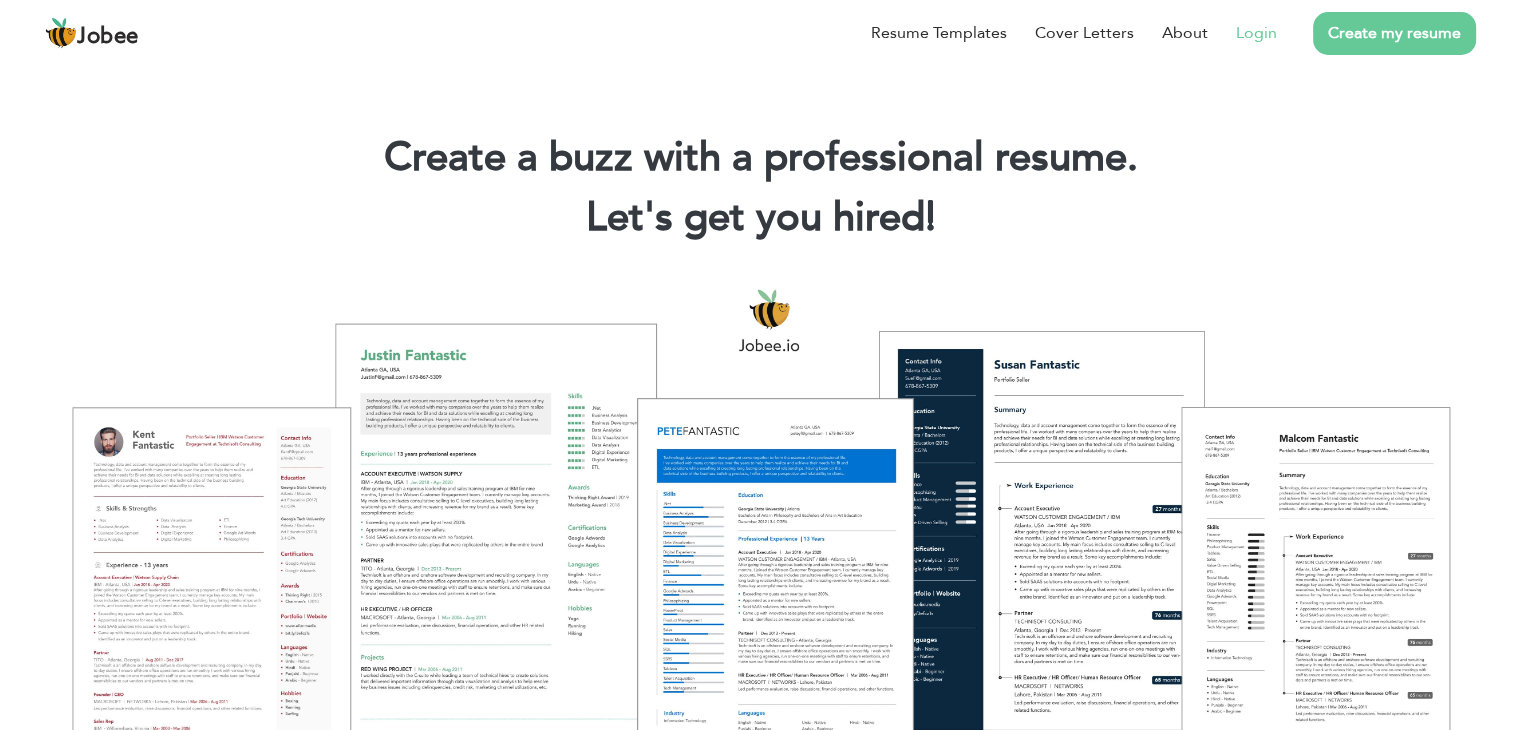 click on "Login" at bounding box center [1256, 33] 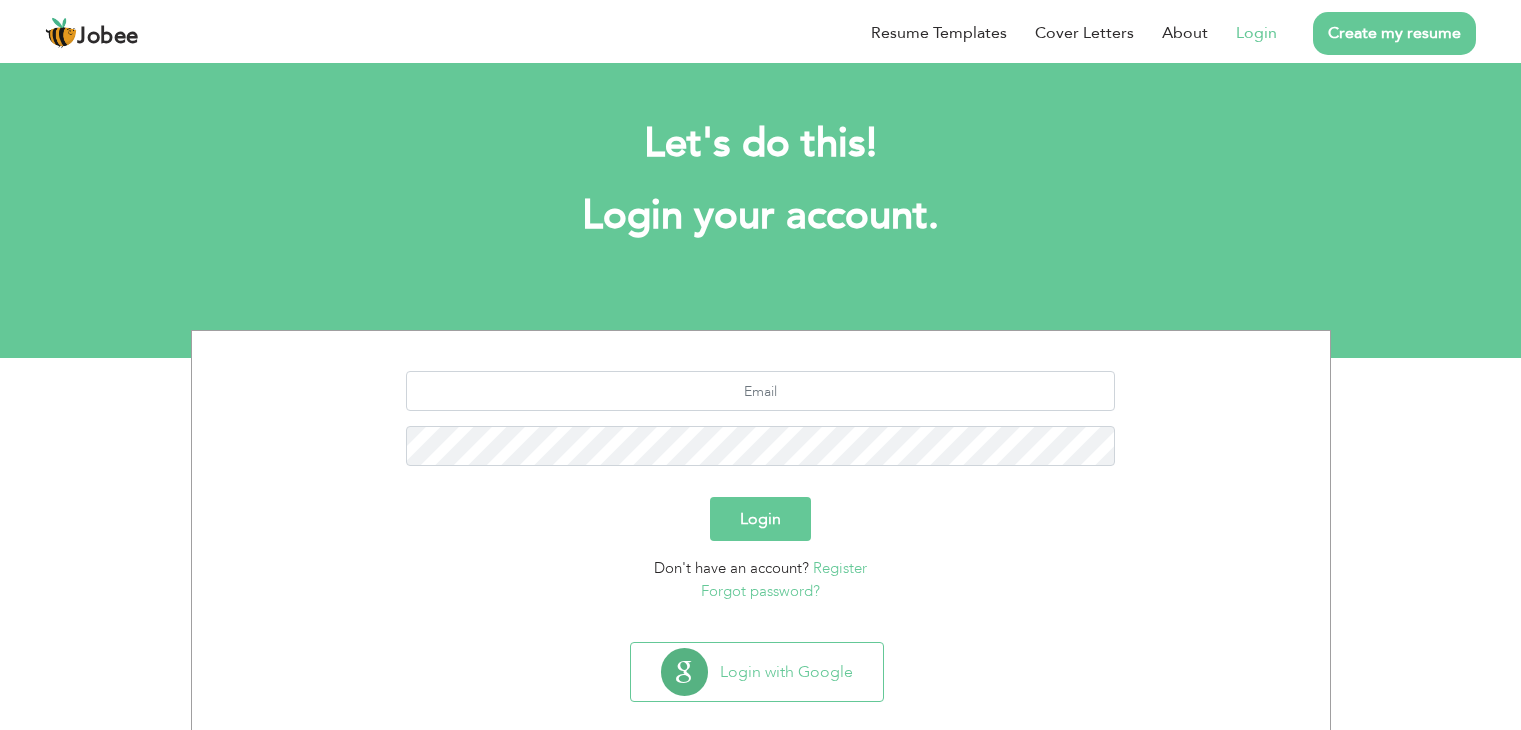 scroll, scrollTop: 0, scrollLeft: 0, axis: both 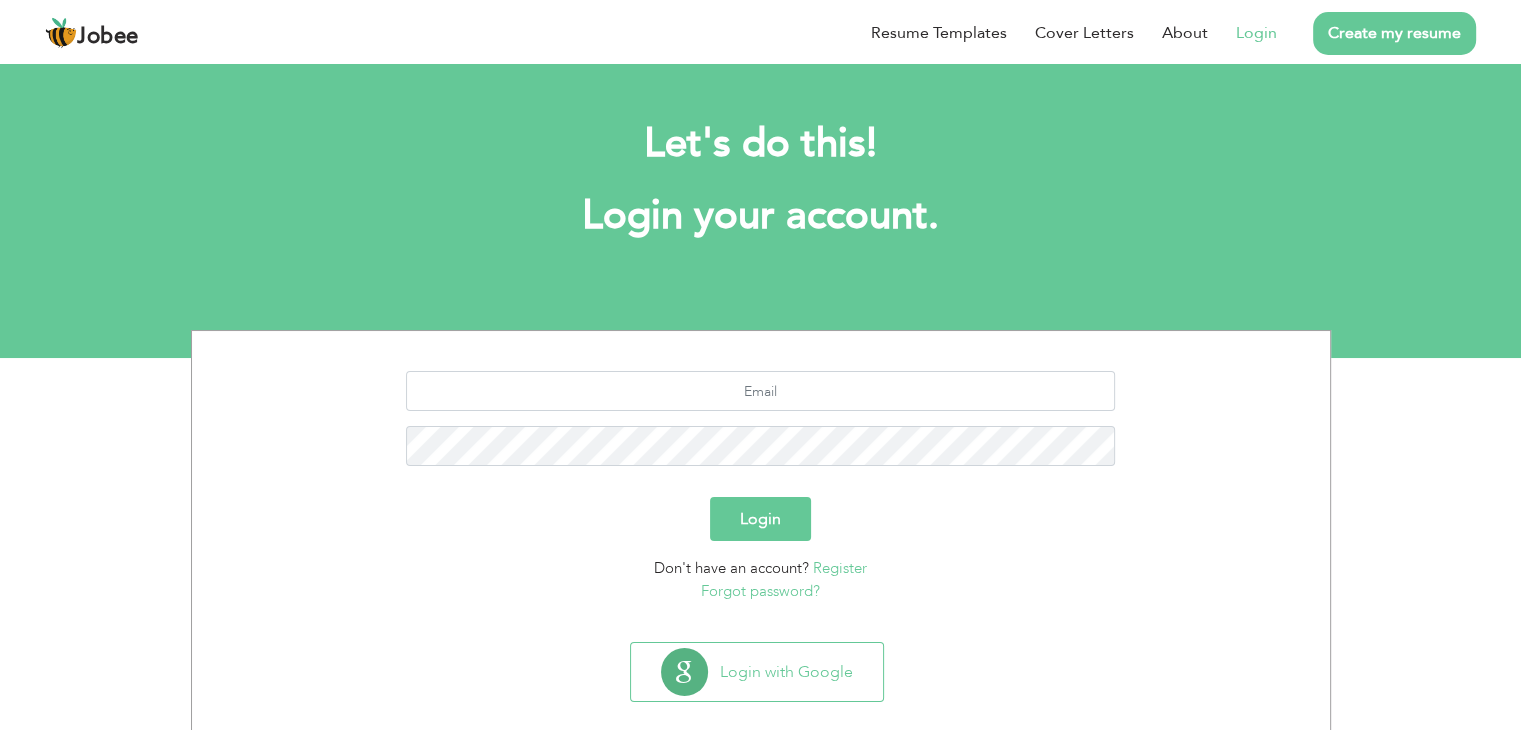 click on "Forgot password?" at bounding box center (761, 591) 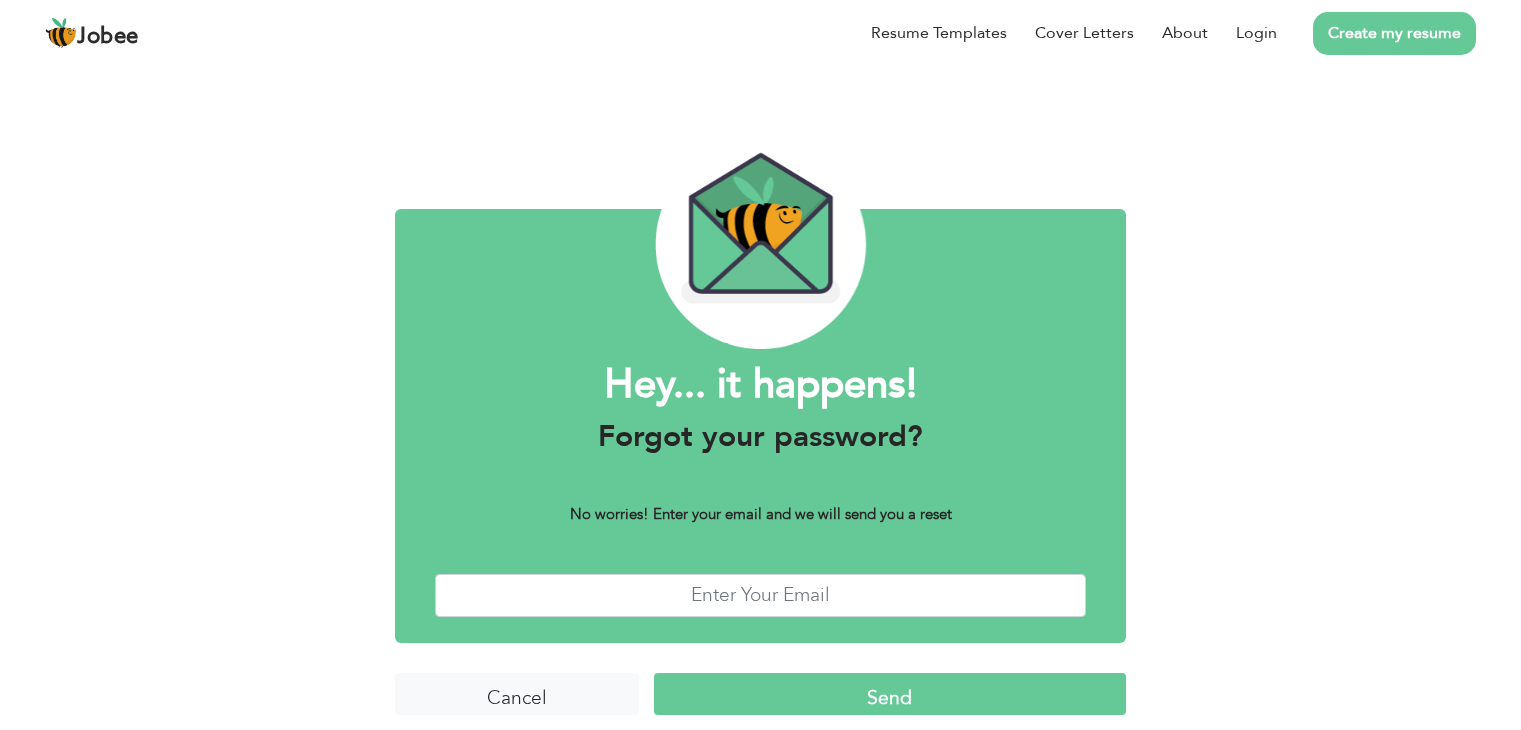 scroll, scrollTop: 0, scrollLeft: 0, axis: both 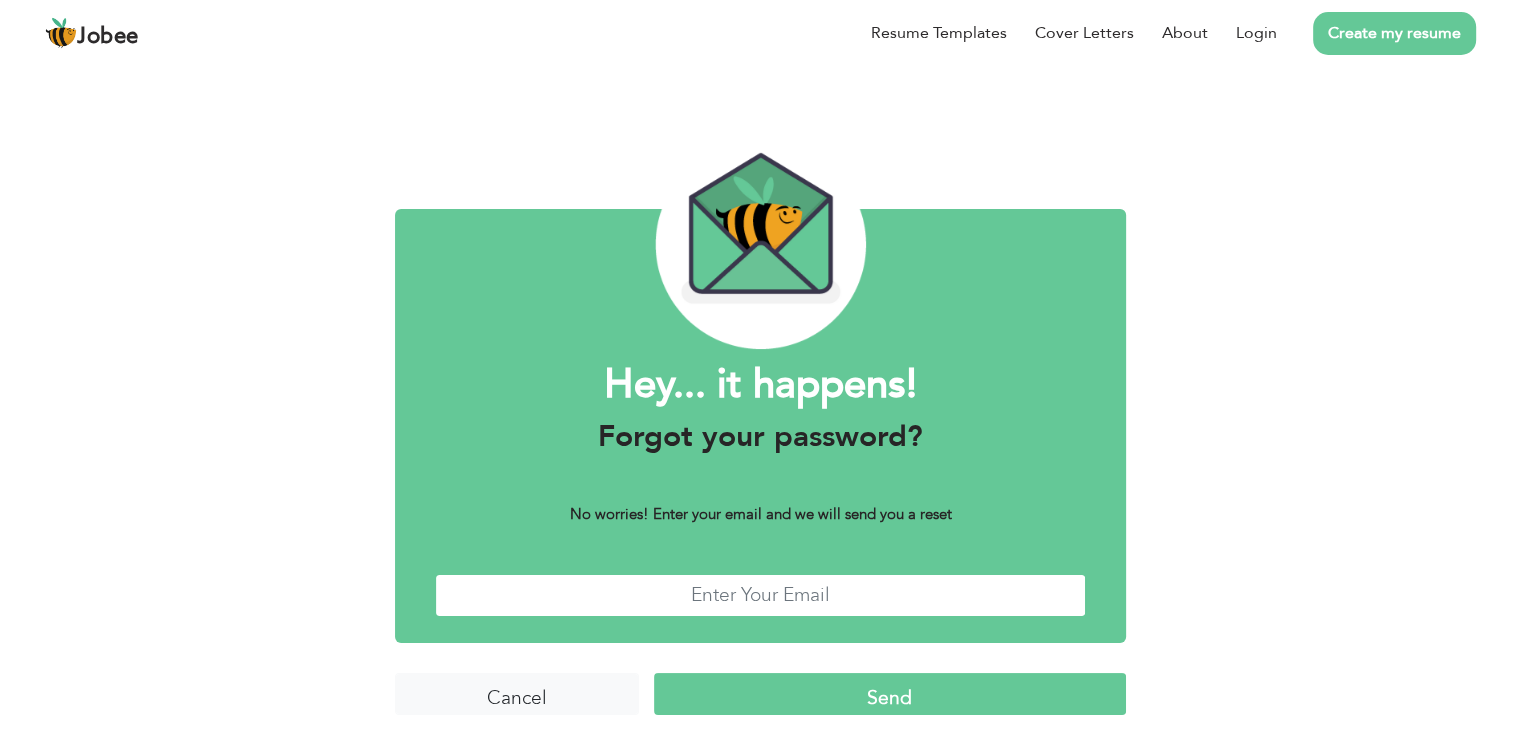 click at bounding box center (760, 595) 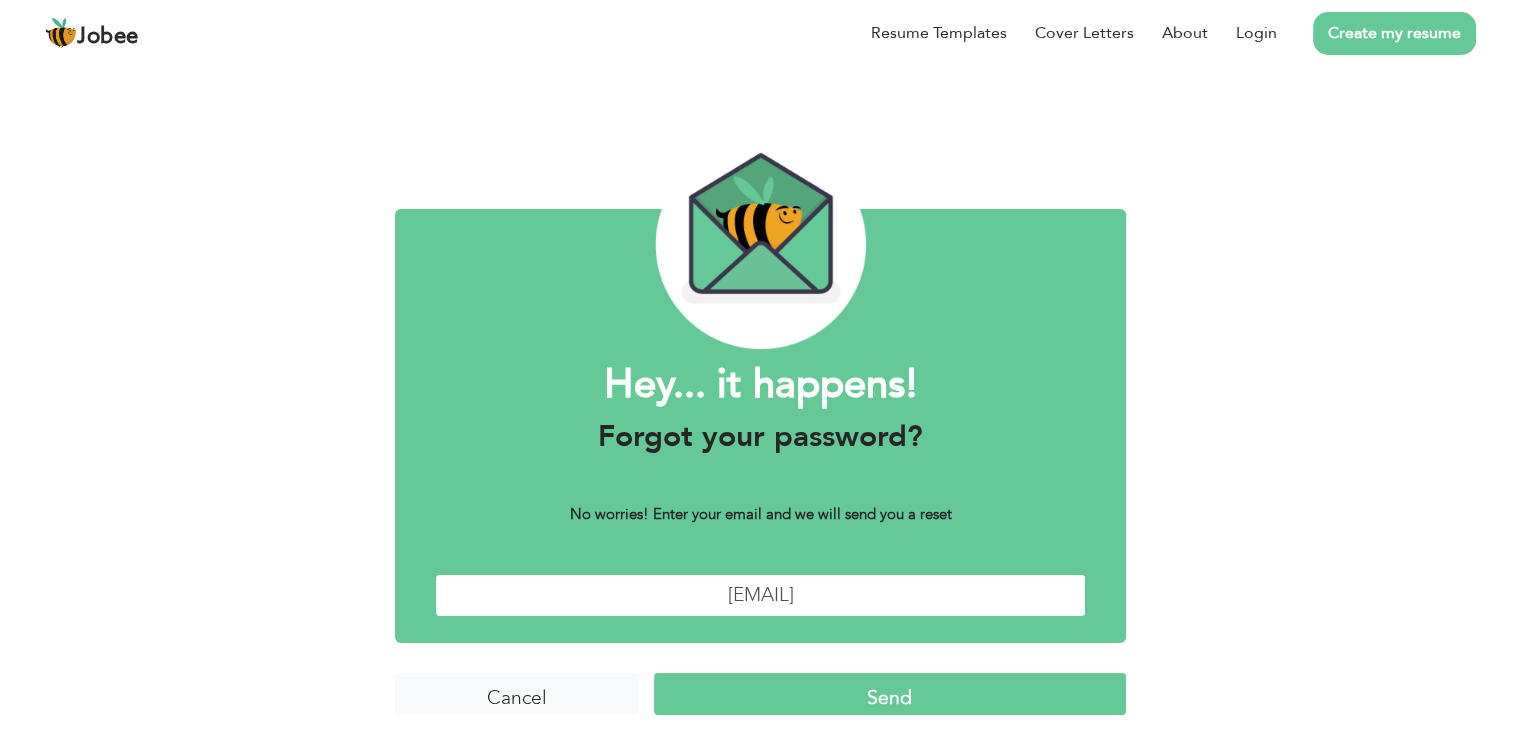 click on "faizanjutt480@gmail.com" at bounding box center [760, 595] 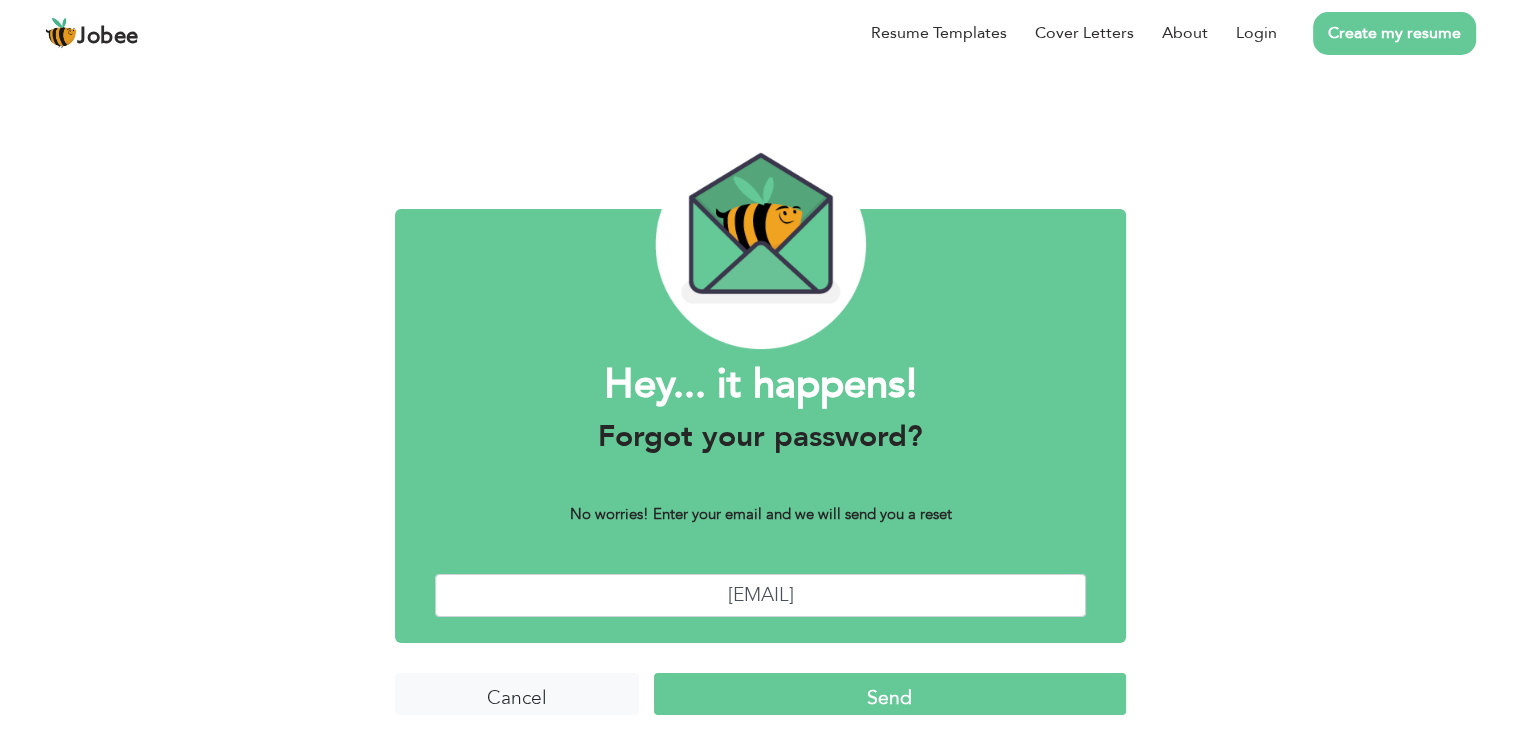 click on "Send" at bounding box center (890, 694) 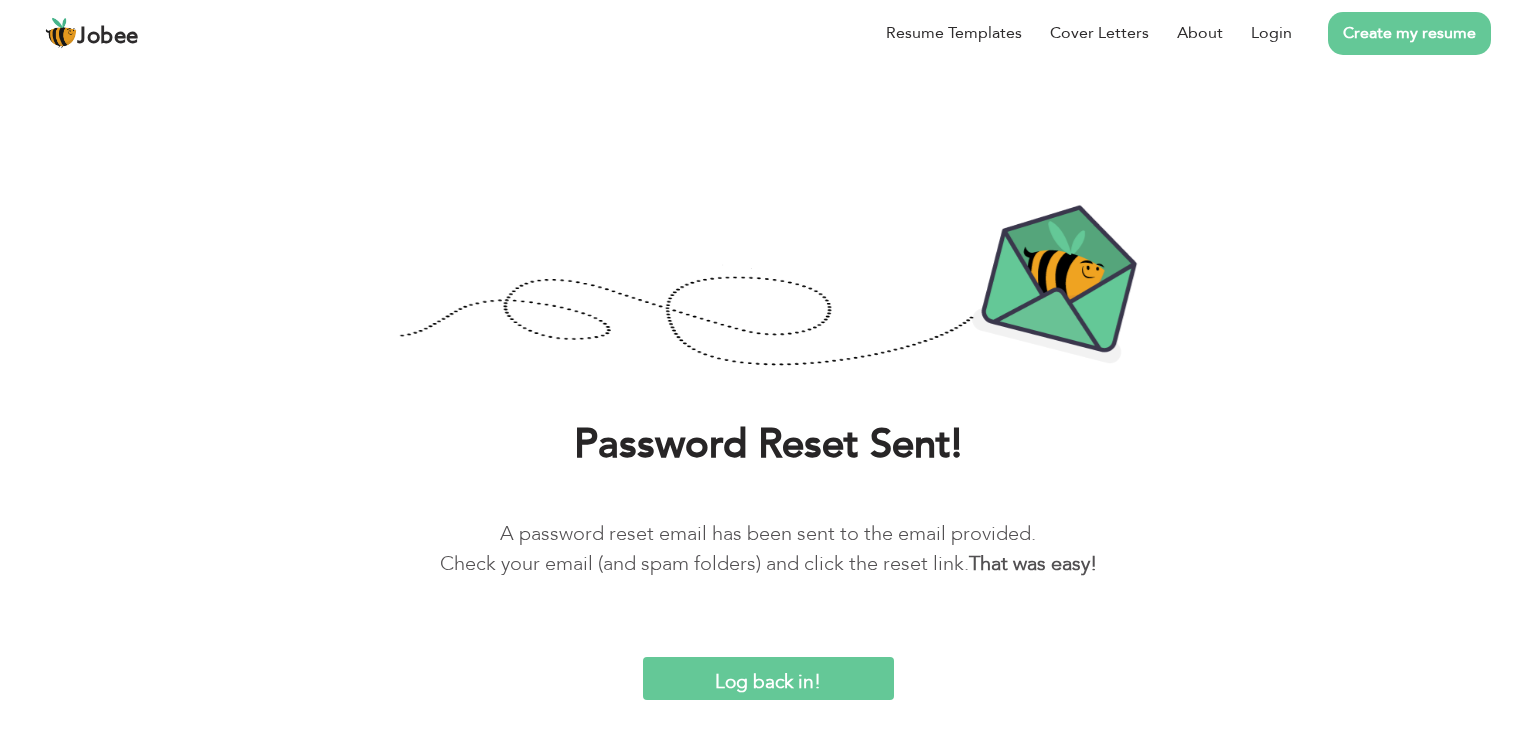 scroll, scrollTop: 0, scrollLeft: 0, axis: both 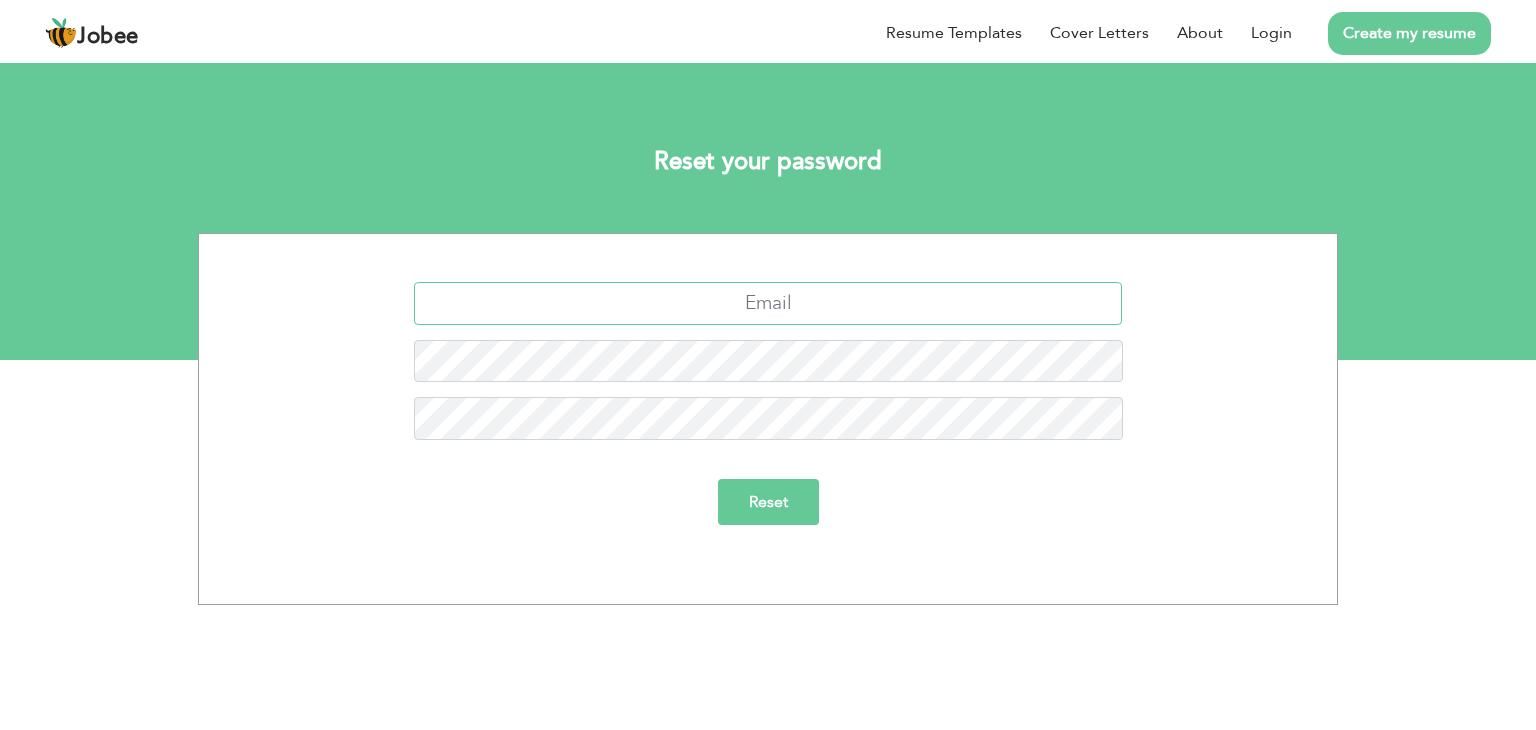click at bounding box center [768, 303] 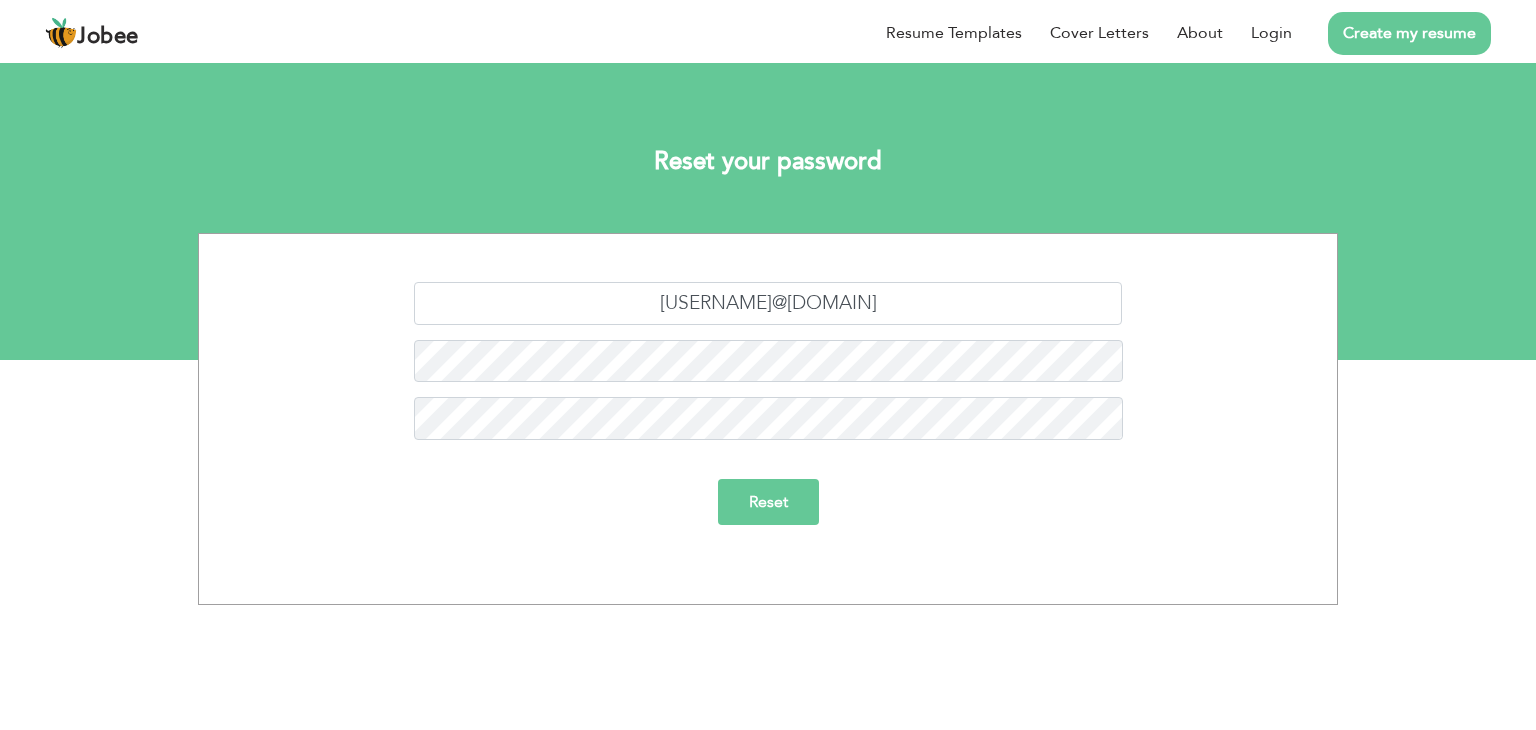 click on "Reset" at bounding box center (768, 502) 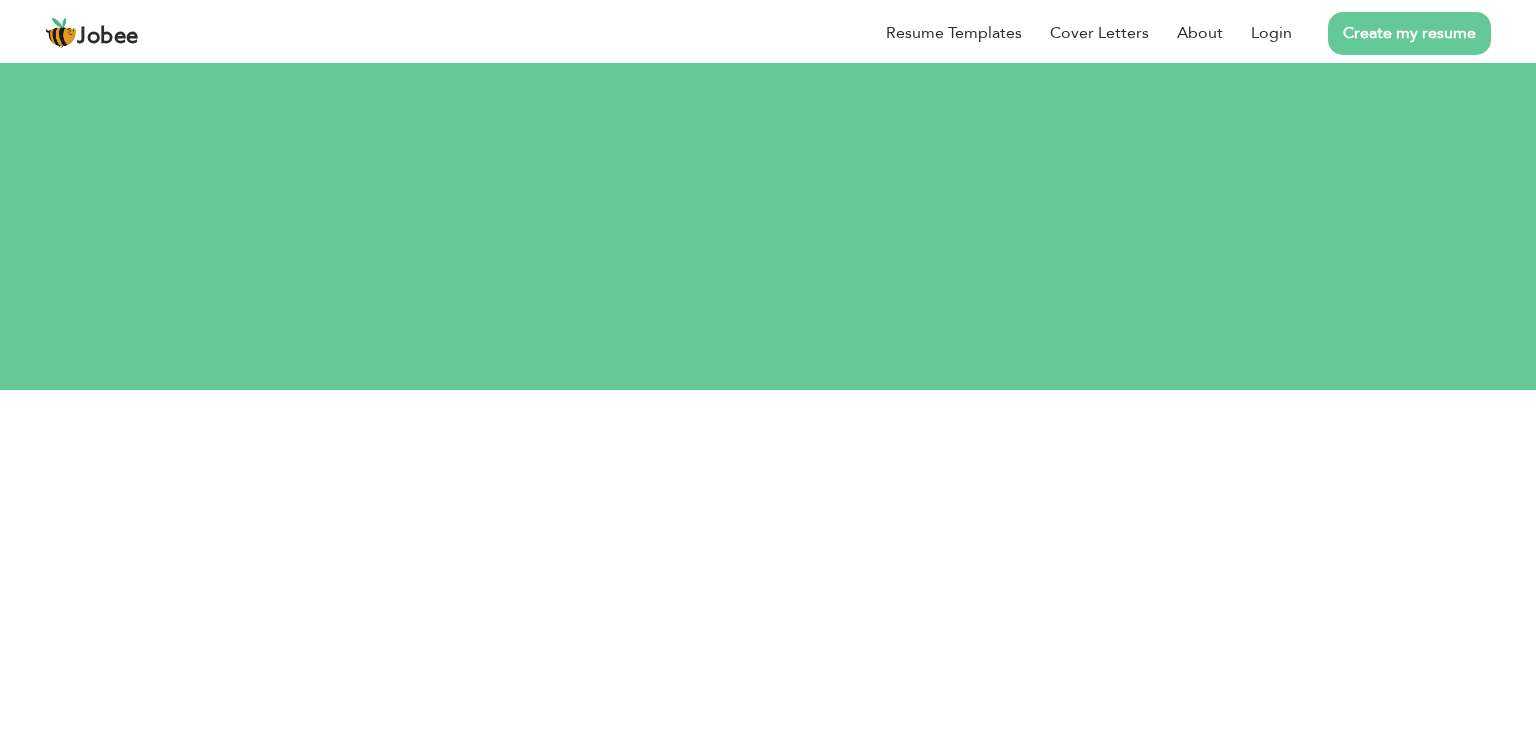 scroll, scrollTop: 0, scrollLeft: 0, axis: both 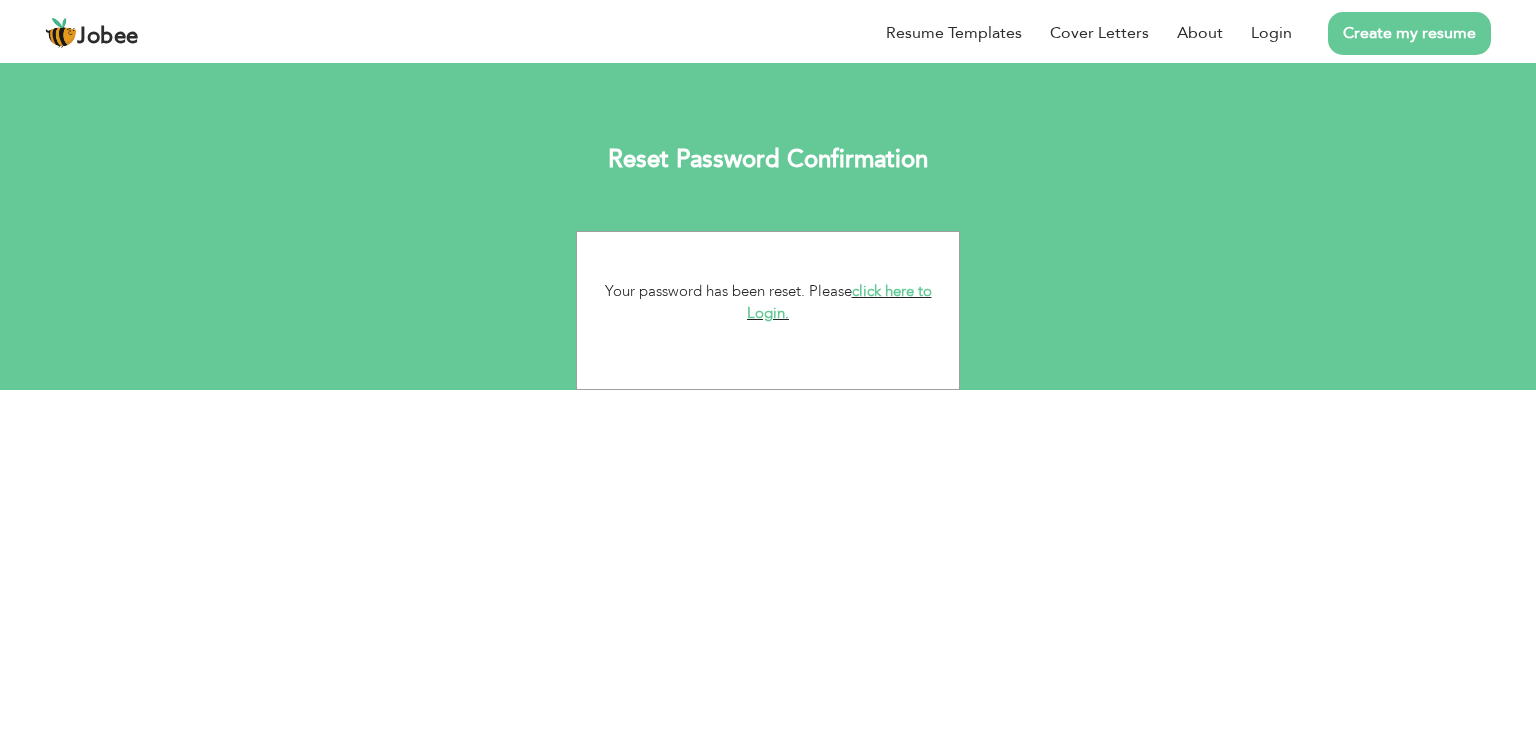 click on "click here to Login." at bounding box center [839, 302] 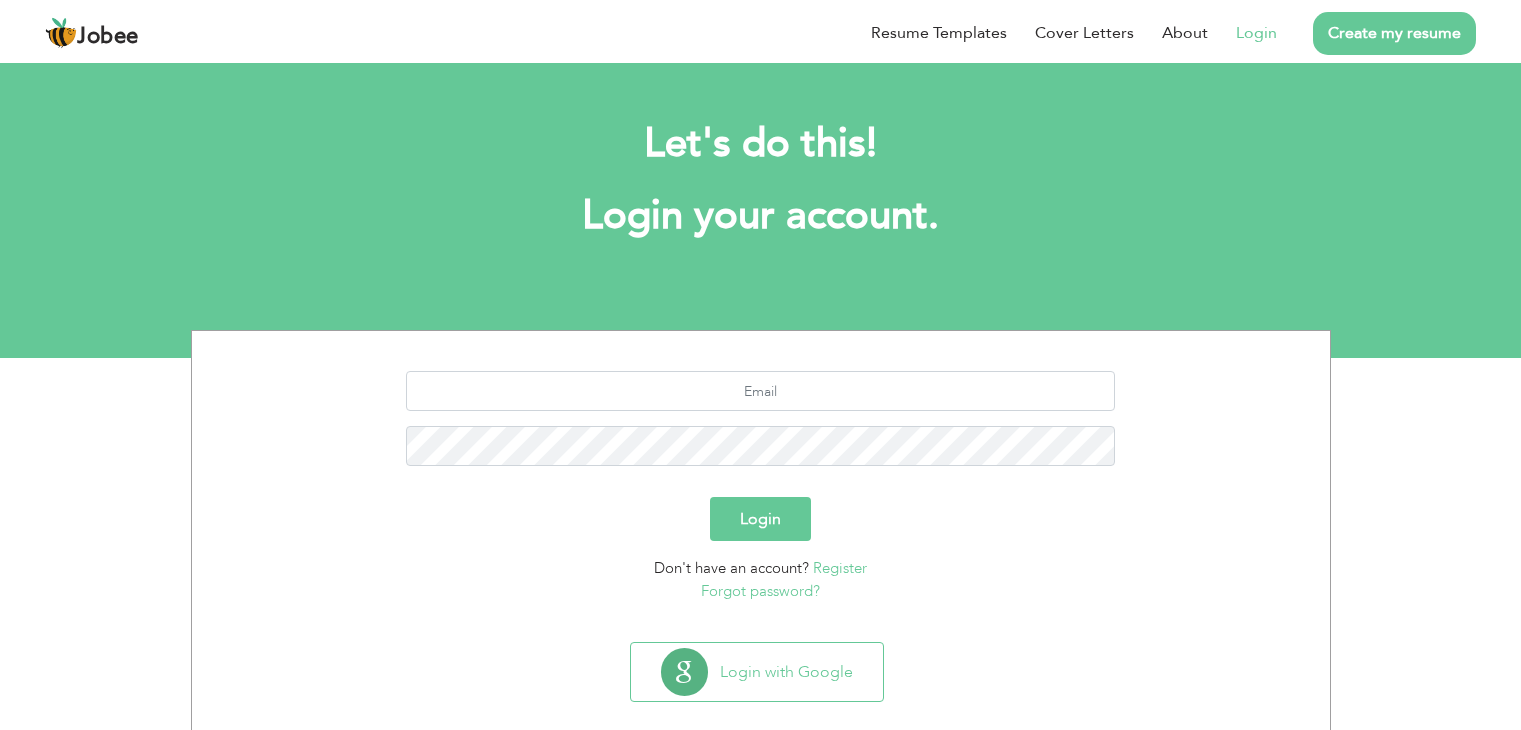 scroll, scrollTop: 0, scrollLeft: 0, axis: both 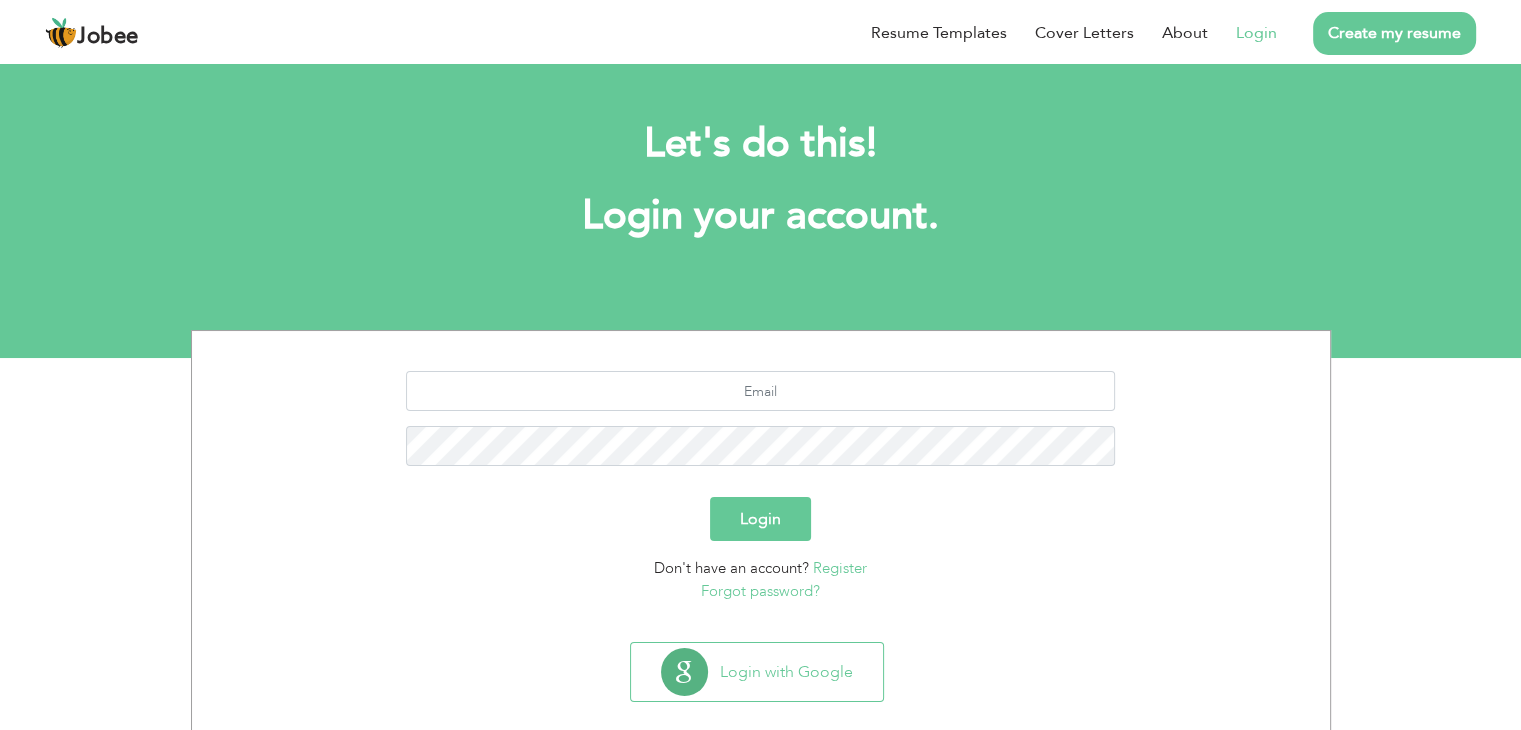 click at bounding box center (761, 426) 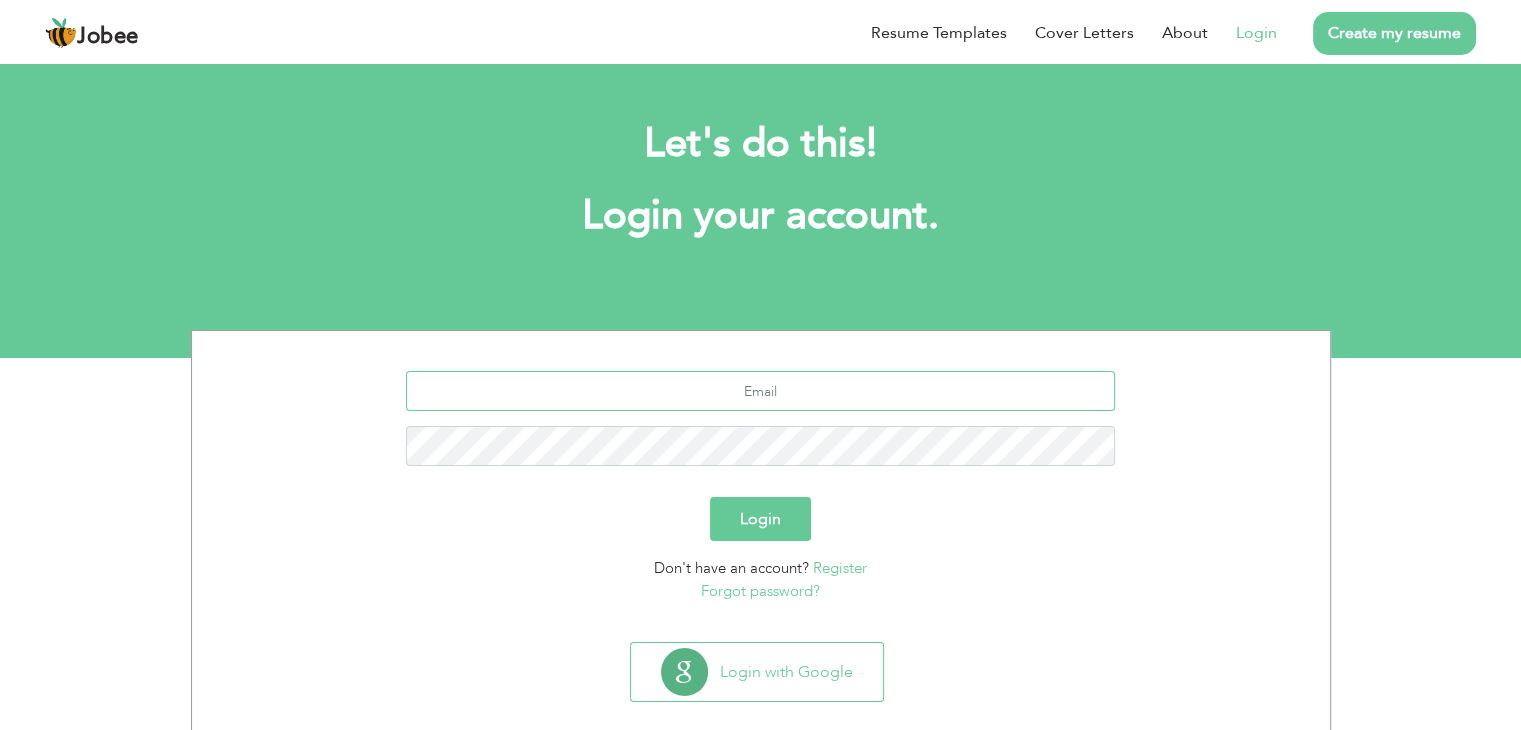 click at bounding box center [760, 391] 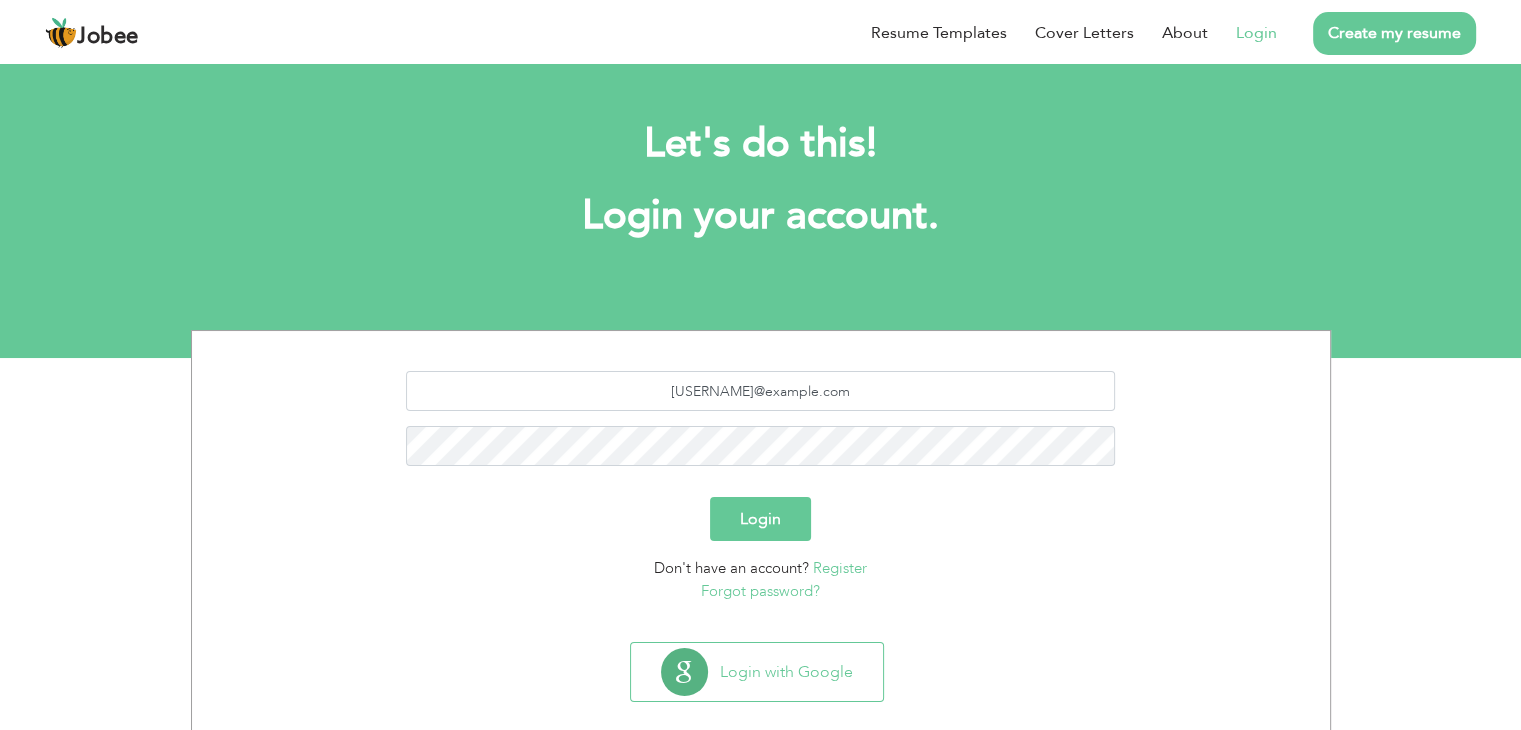 click on "Login" at bounding box center [760, 519] 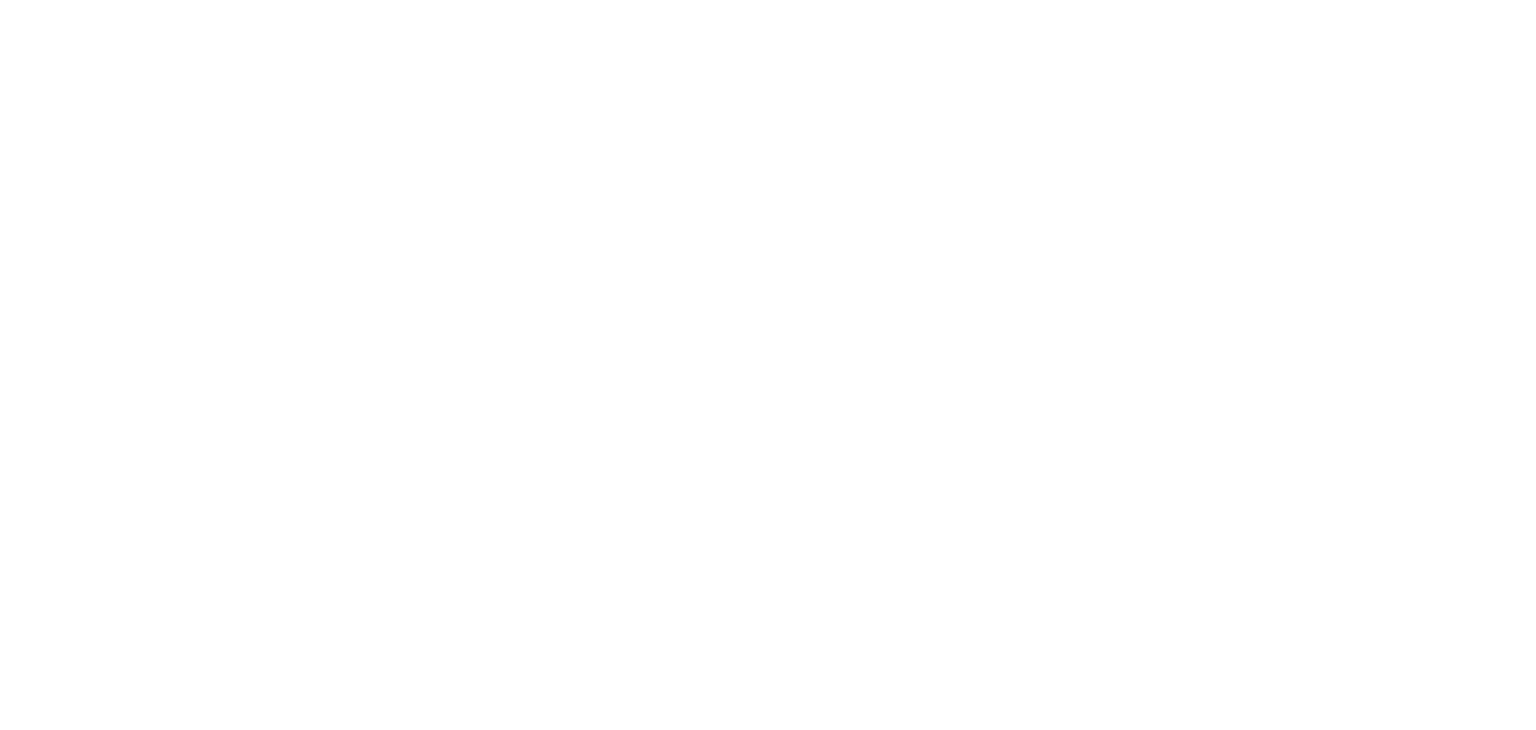 scroll, scrollTop: 0, scrollLeft: 0, axis: both 